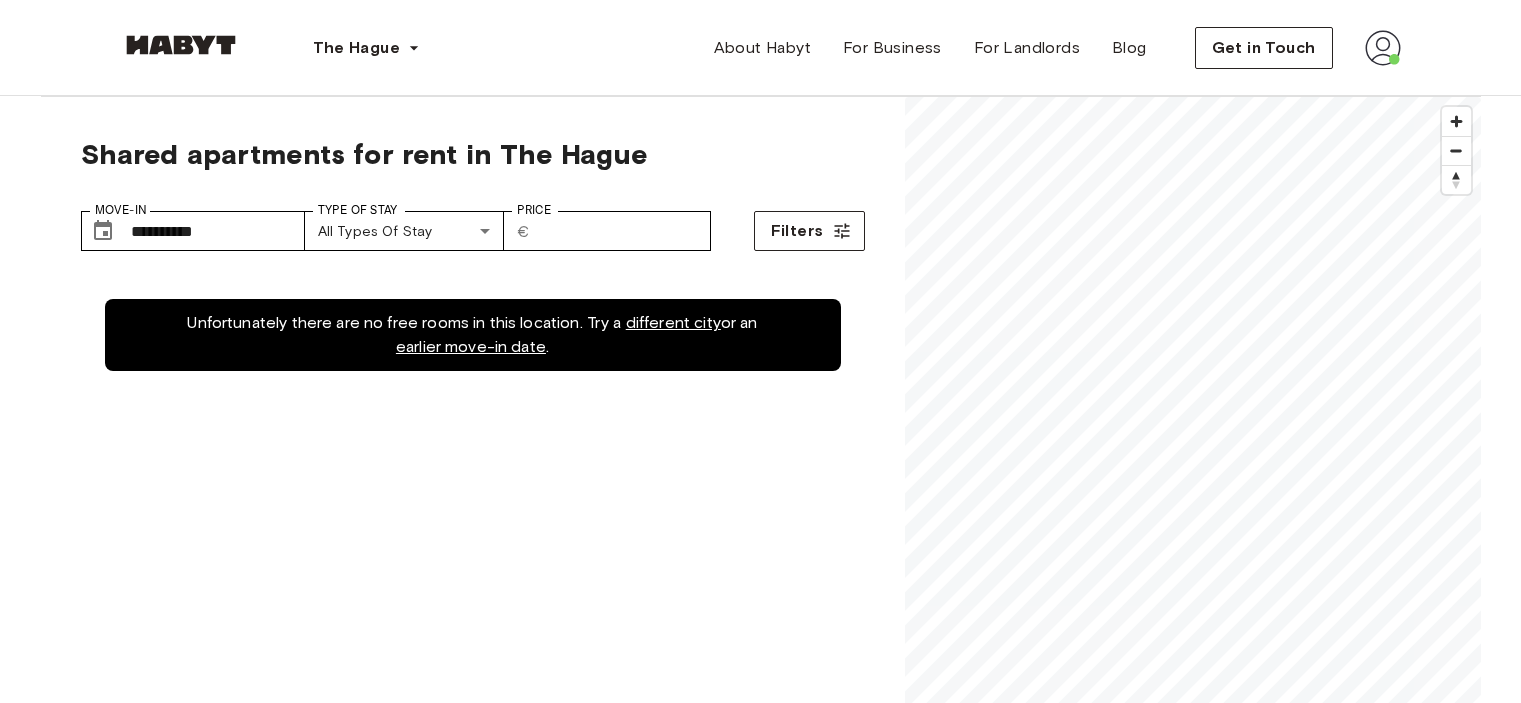 scroll, scrollTop: 0, scrollLeft: 0, axis: both 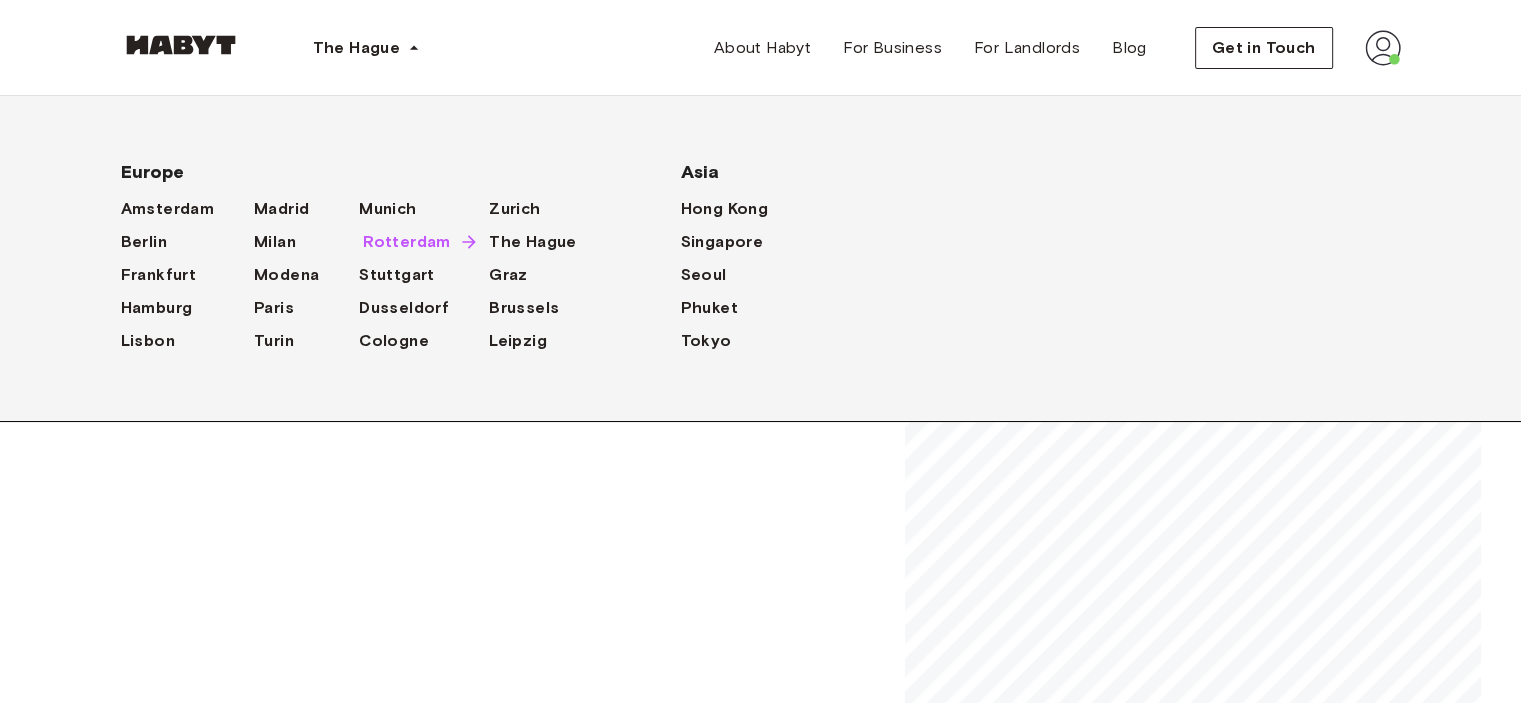 click on "Rotterdam" at bounding box center (407, 242) 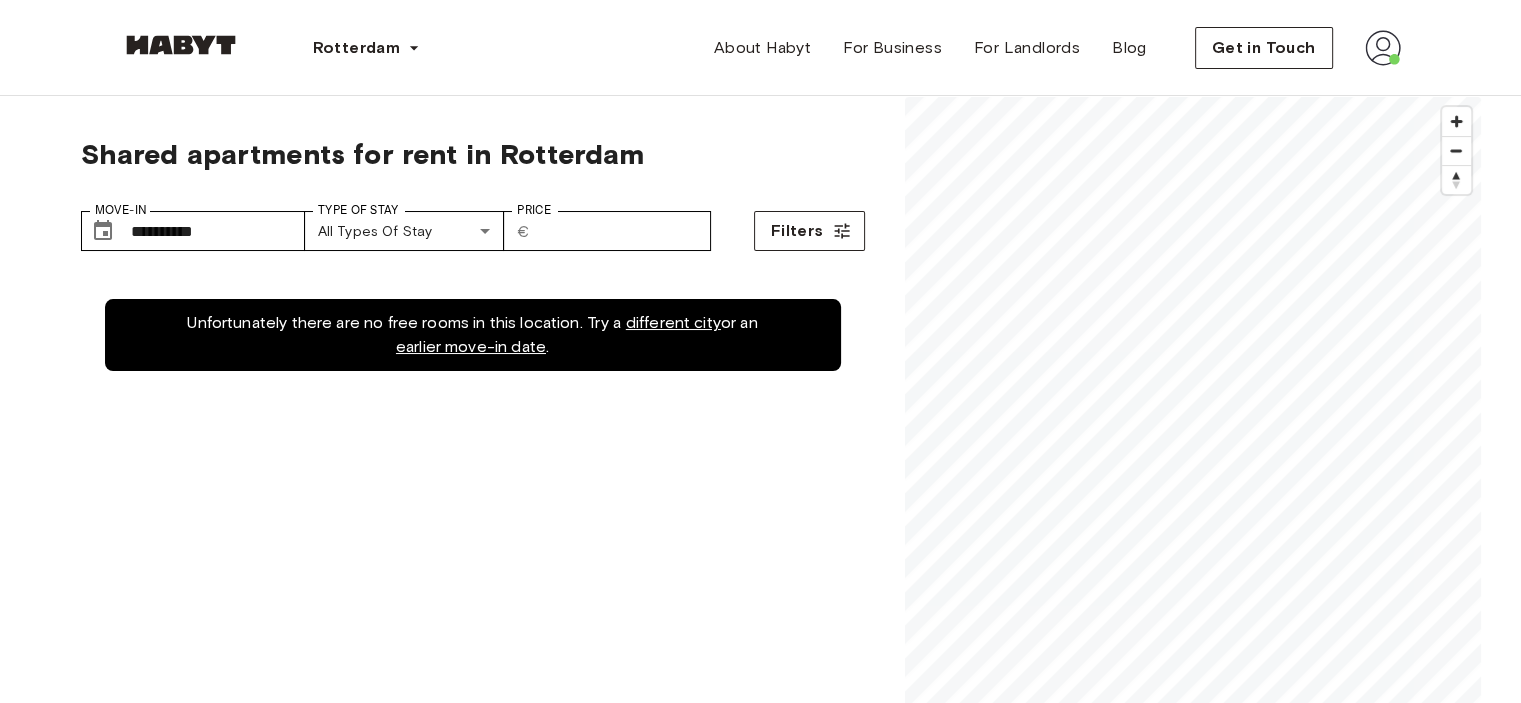 click on "Unfortunately there are no free rooms in this location. Try a   different city  or an   earlier move-in date ." at bounding box center (473, 626) 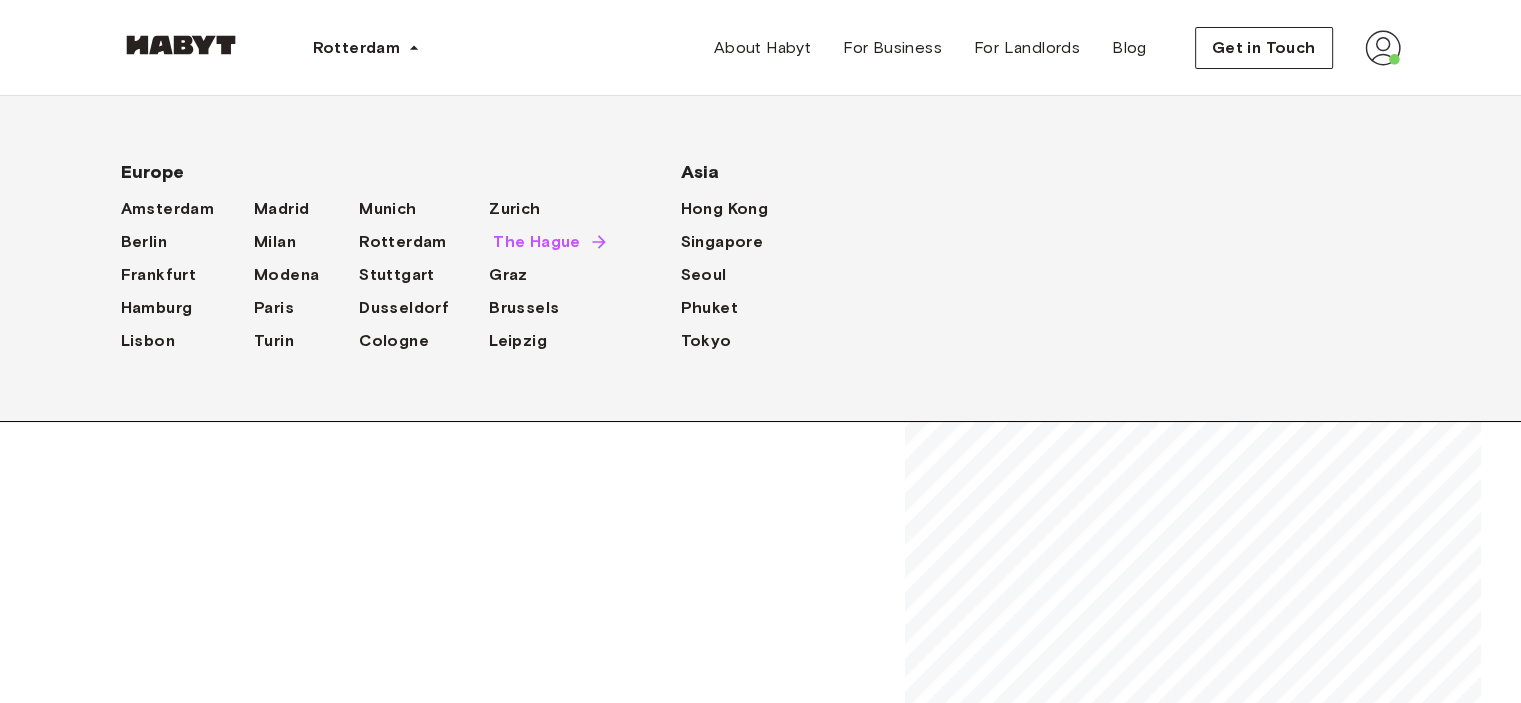 click on "The Hague" at bounding box center (537, 242) 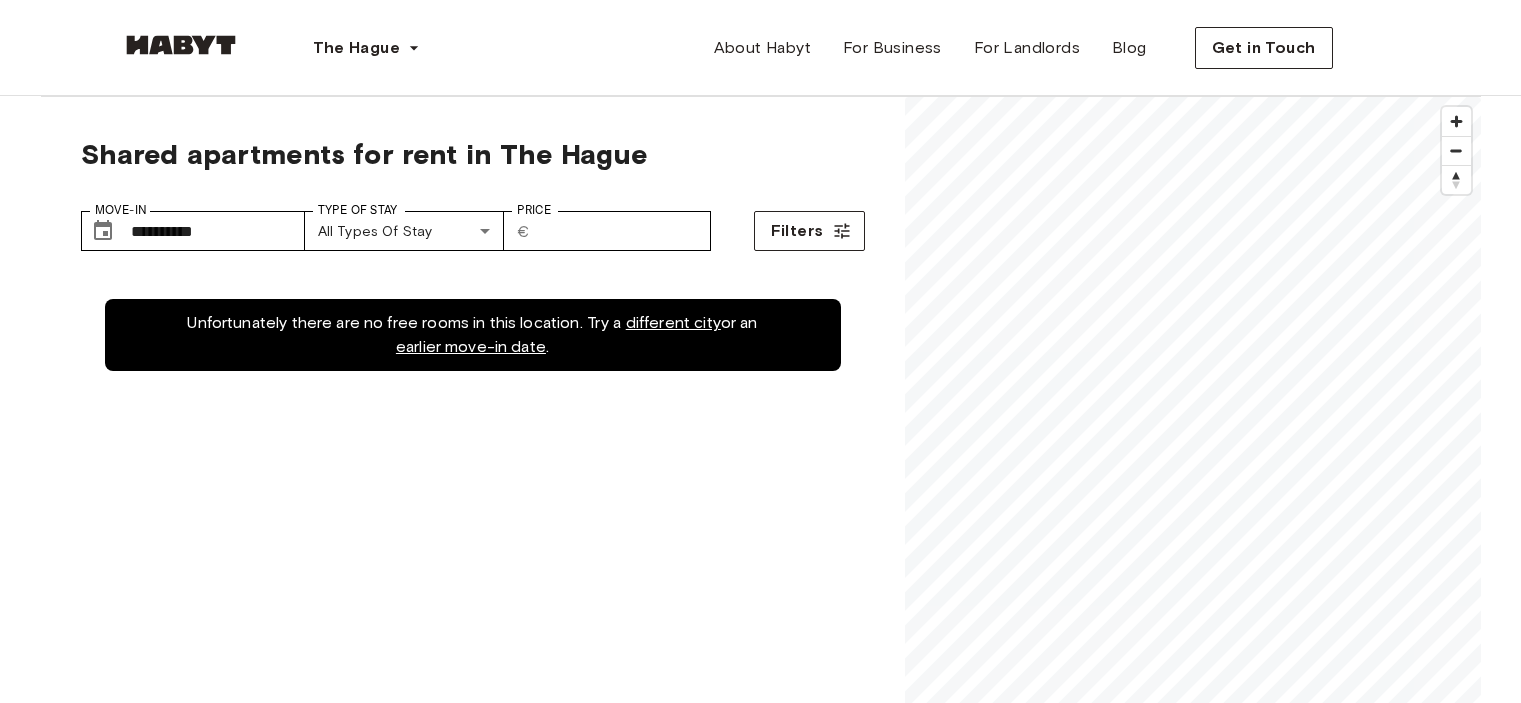 scroll, scrollTop: 0, scrollLeft: 0, axis: both 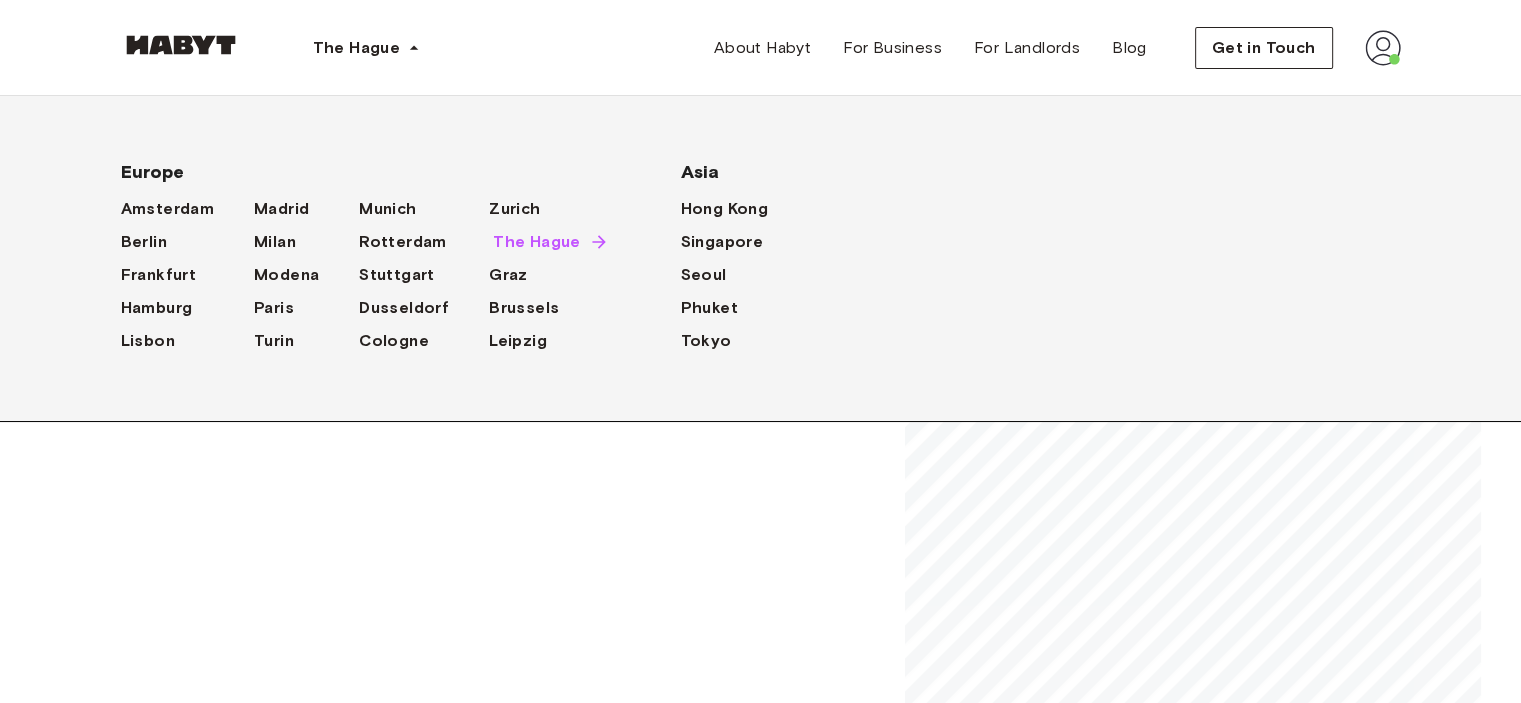 click on "The Hague" at bounding box center [537, 242] 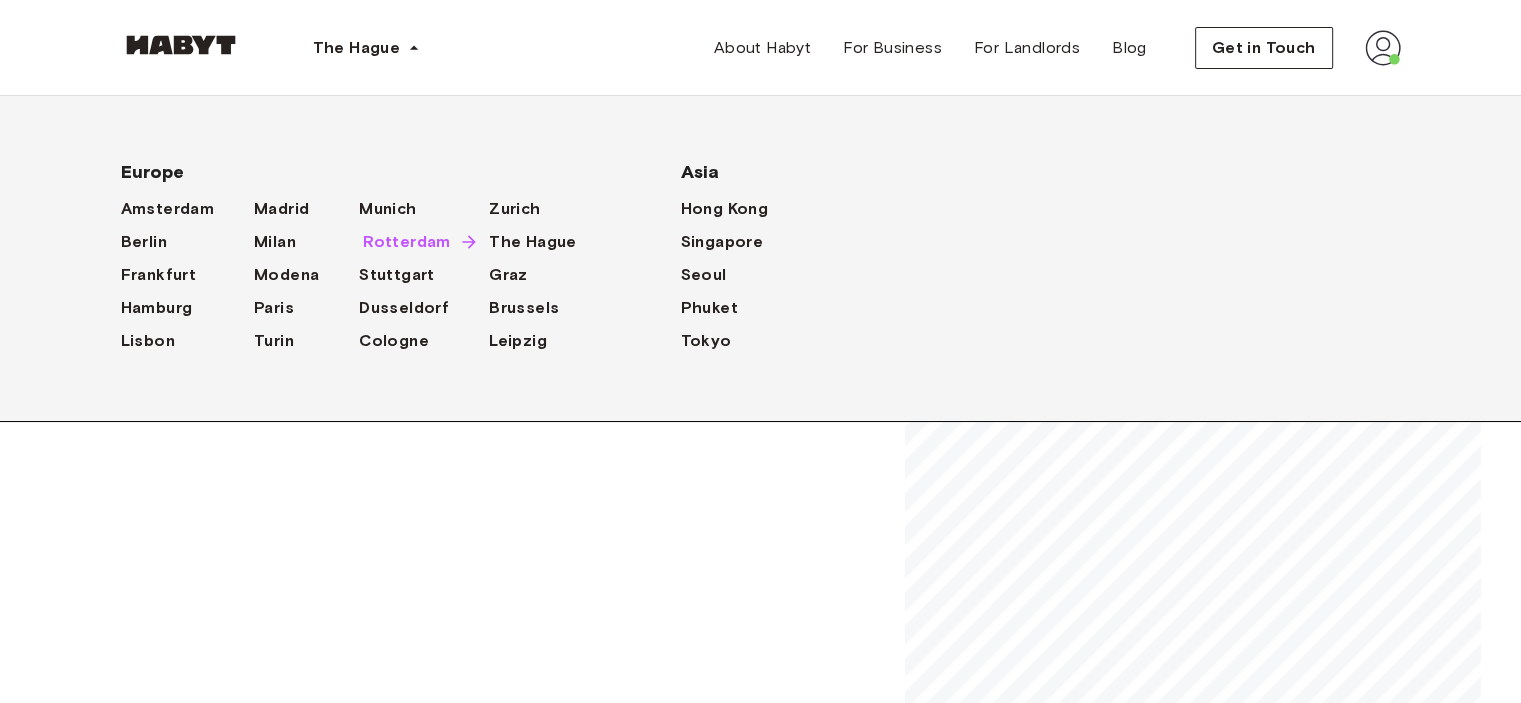 click on "Rotterdam" at bounding box center (407, 242) 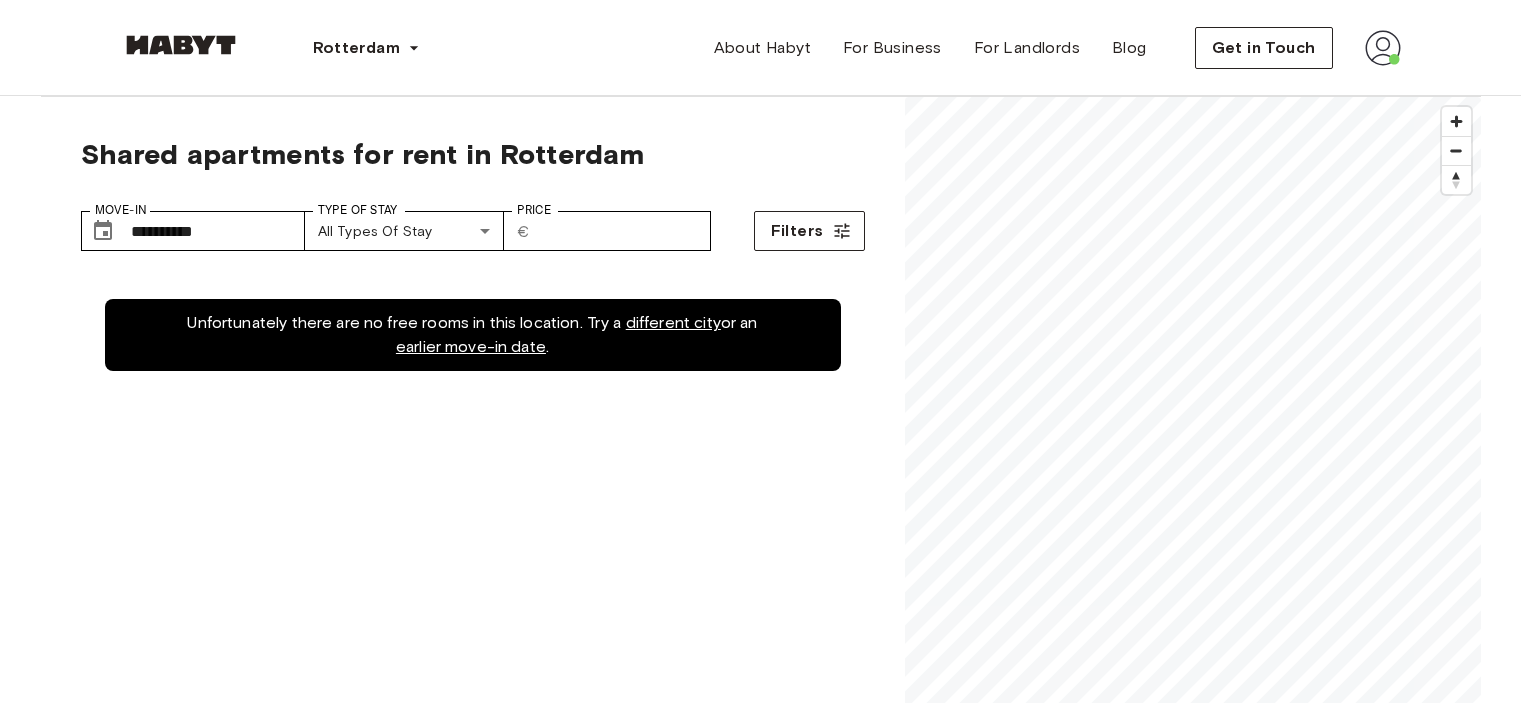 scroll, scrollTop: 0, scrollLeft: 0, axis: both 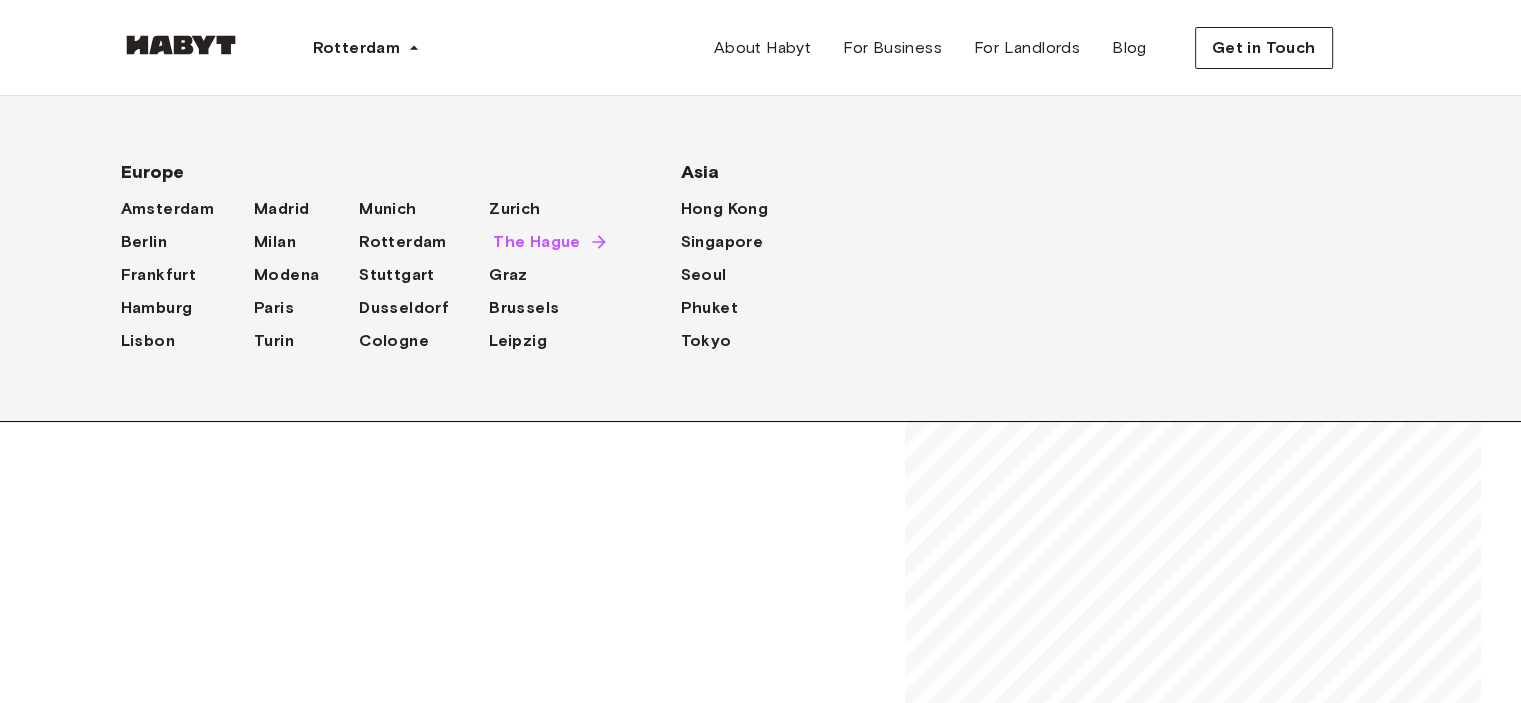 click on "The Hague" at bounding box center (537, 242) 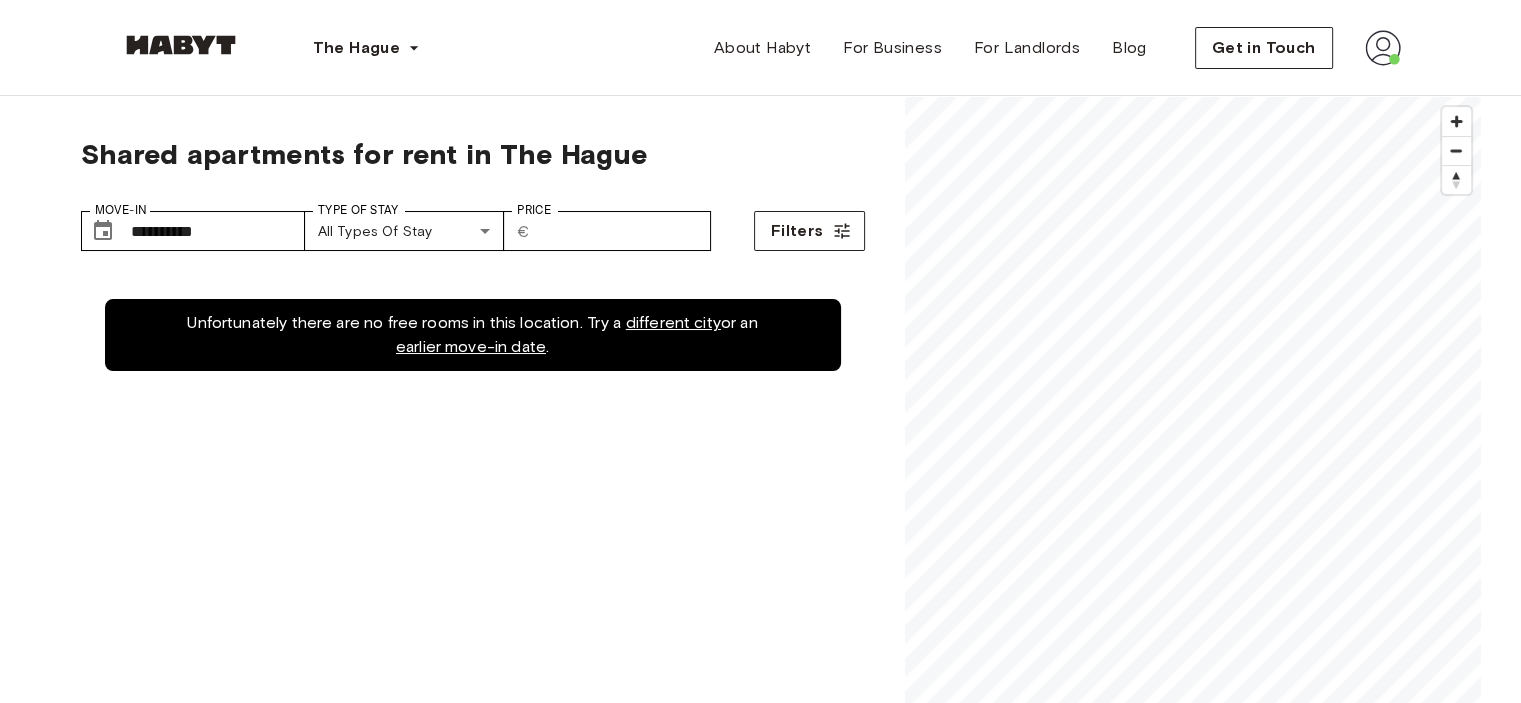 click on "Unfortunately there are no free rooms in this location. Try a   different city  or an   earlier move-in date ." at bounding box center (473, 626) 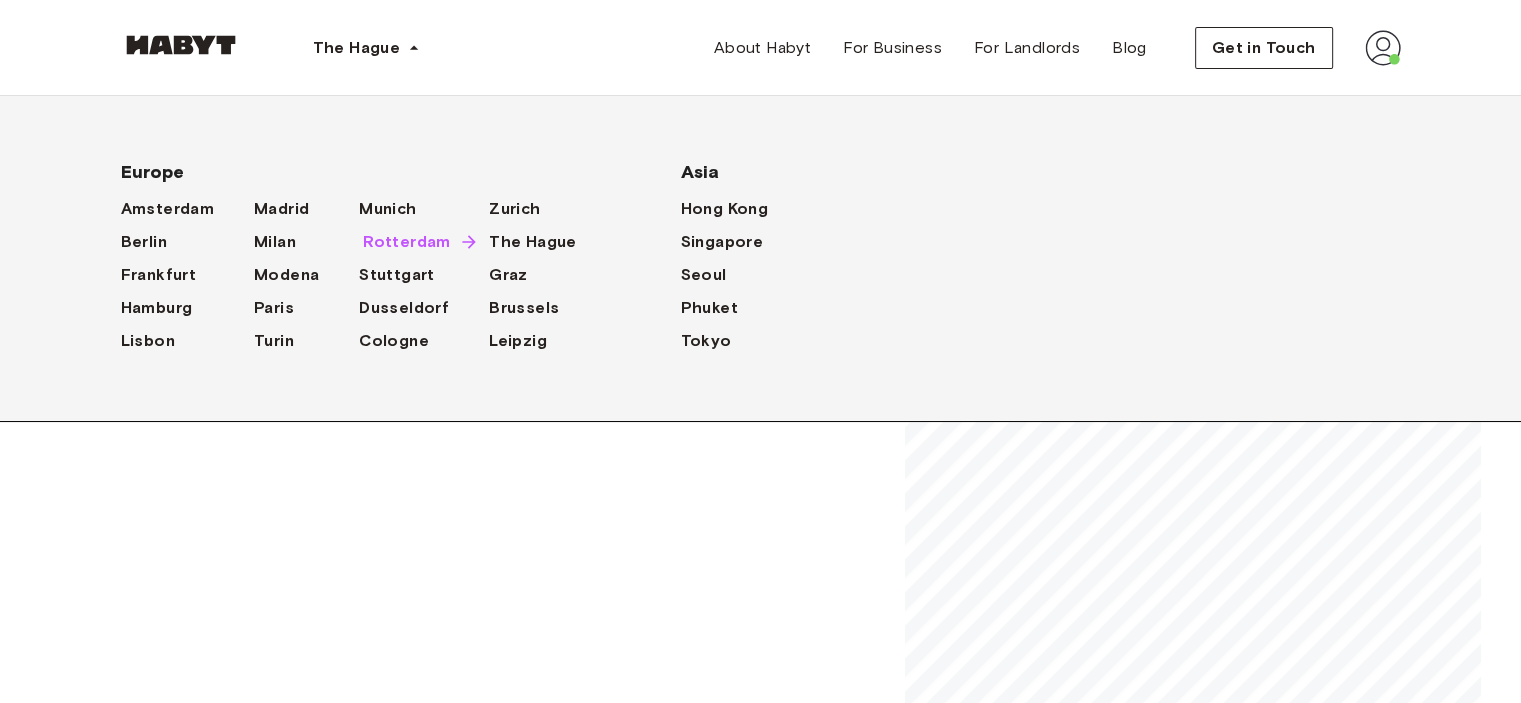 click on "Rotterdam" at bounding box center (407, 242) 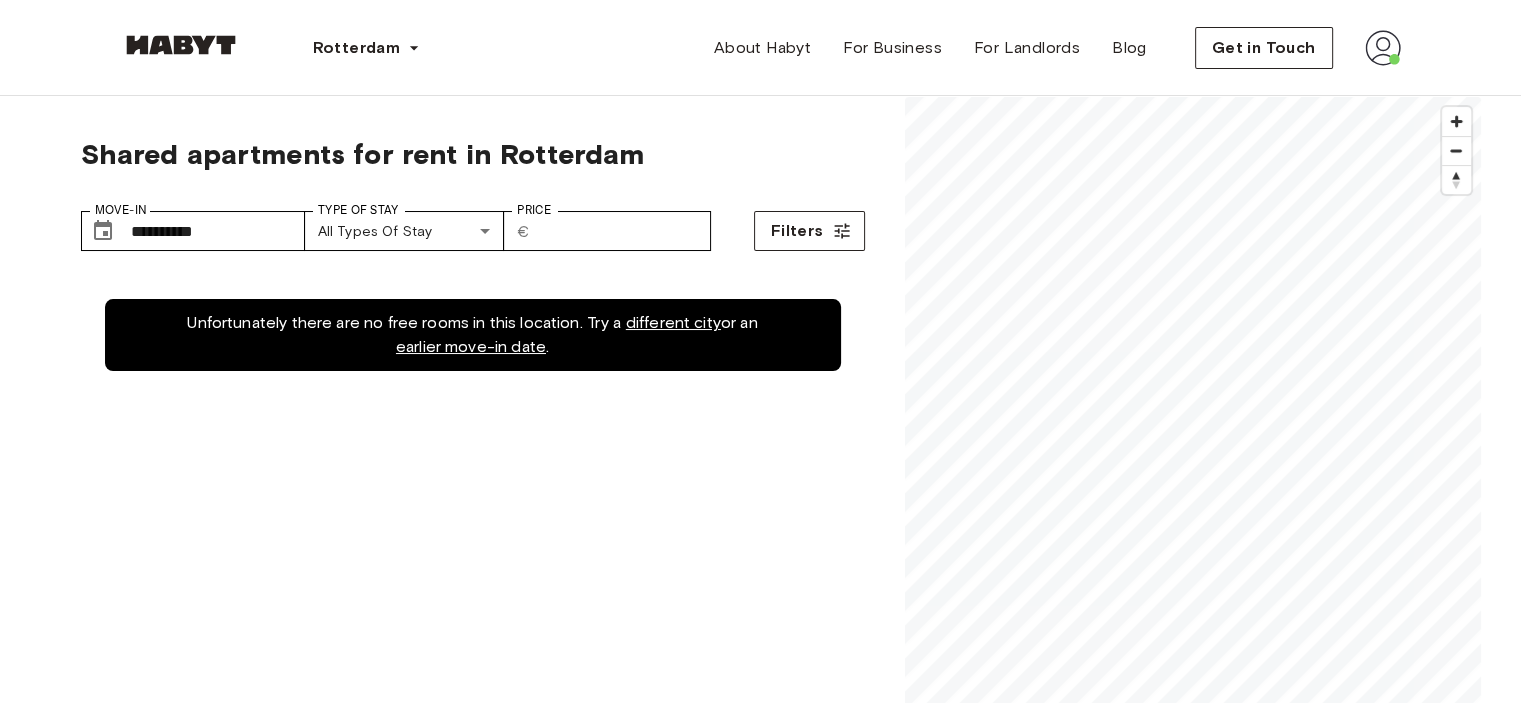 click on "Unfortunately there are no free rooms in this location. Try a   different city  or an   earlier move-in date ." at bounding box center (473, 626) 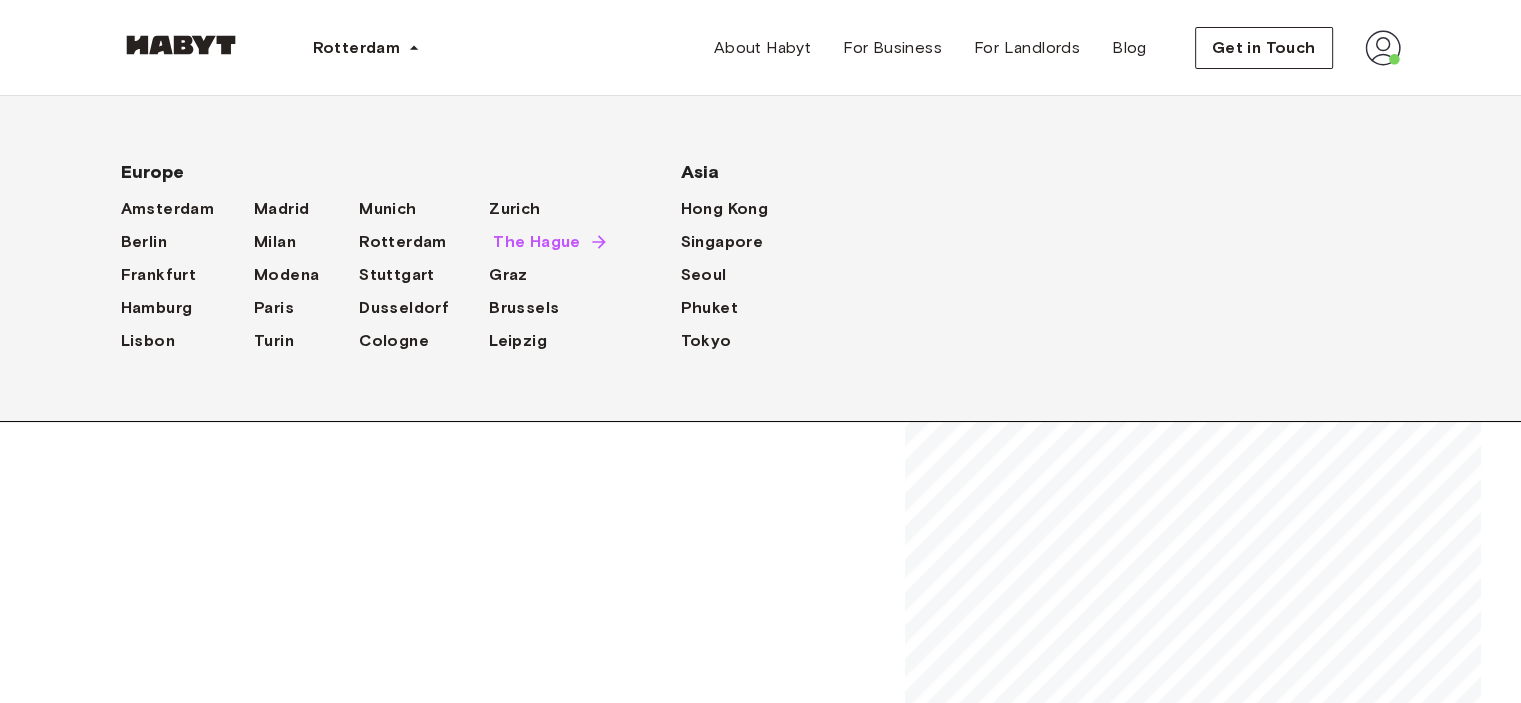 click on "The Hague" at bounding box center (537, 242) 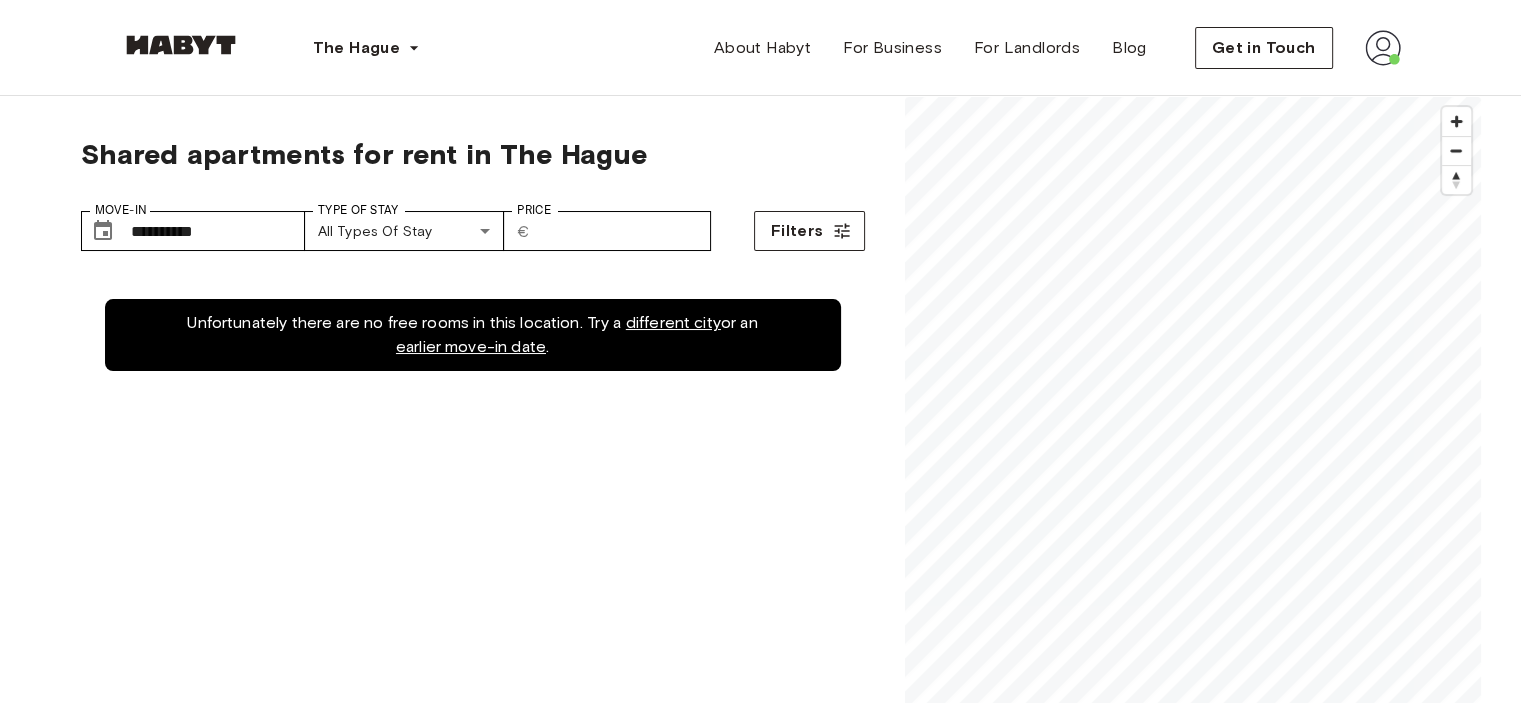 click on "Unfortunately there are no free rooms in this location. Try a   different city  or an   earlier move-in date ." at bounding box center [473, 626] 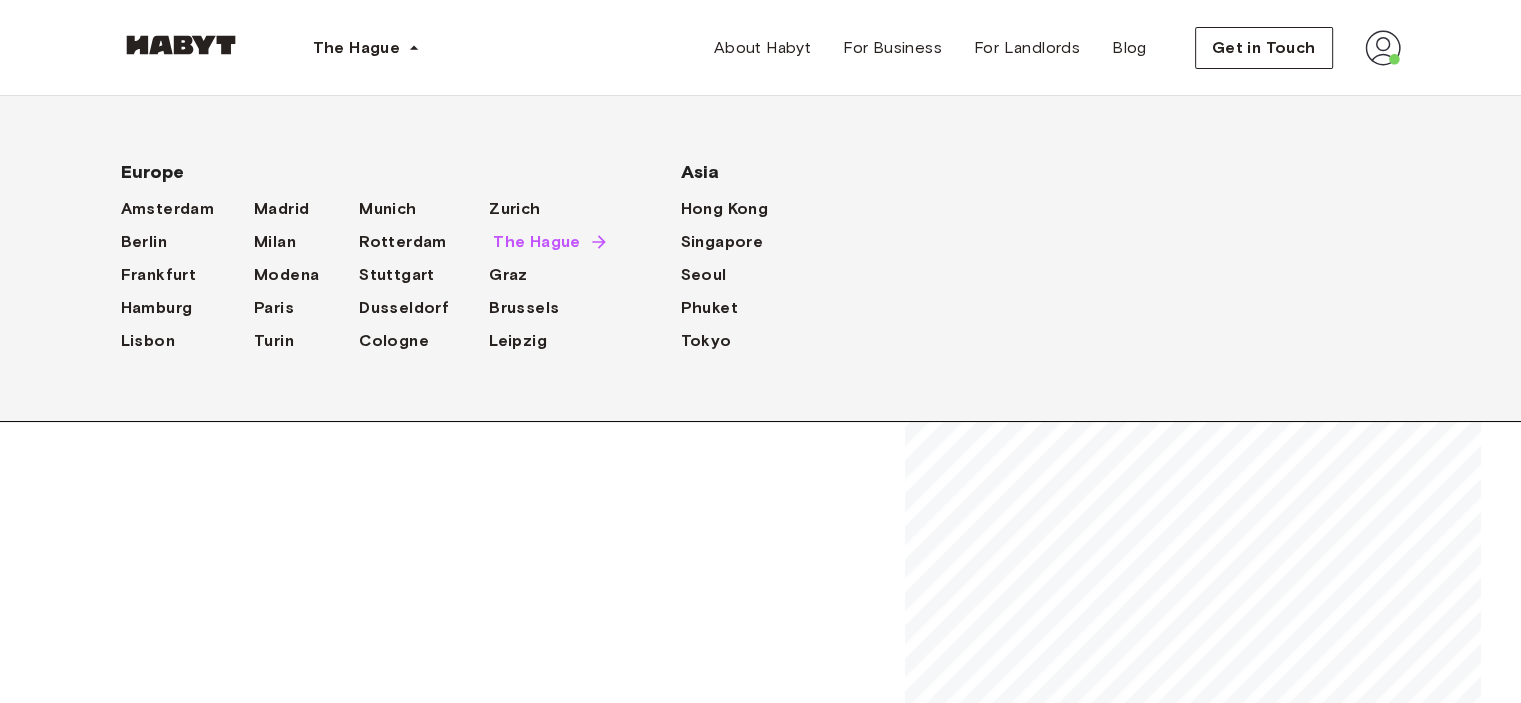 click on "The Hague" at bounding box center [537, 242] 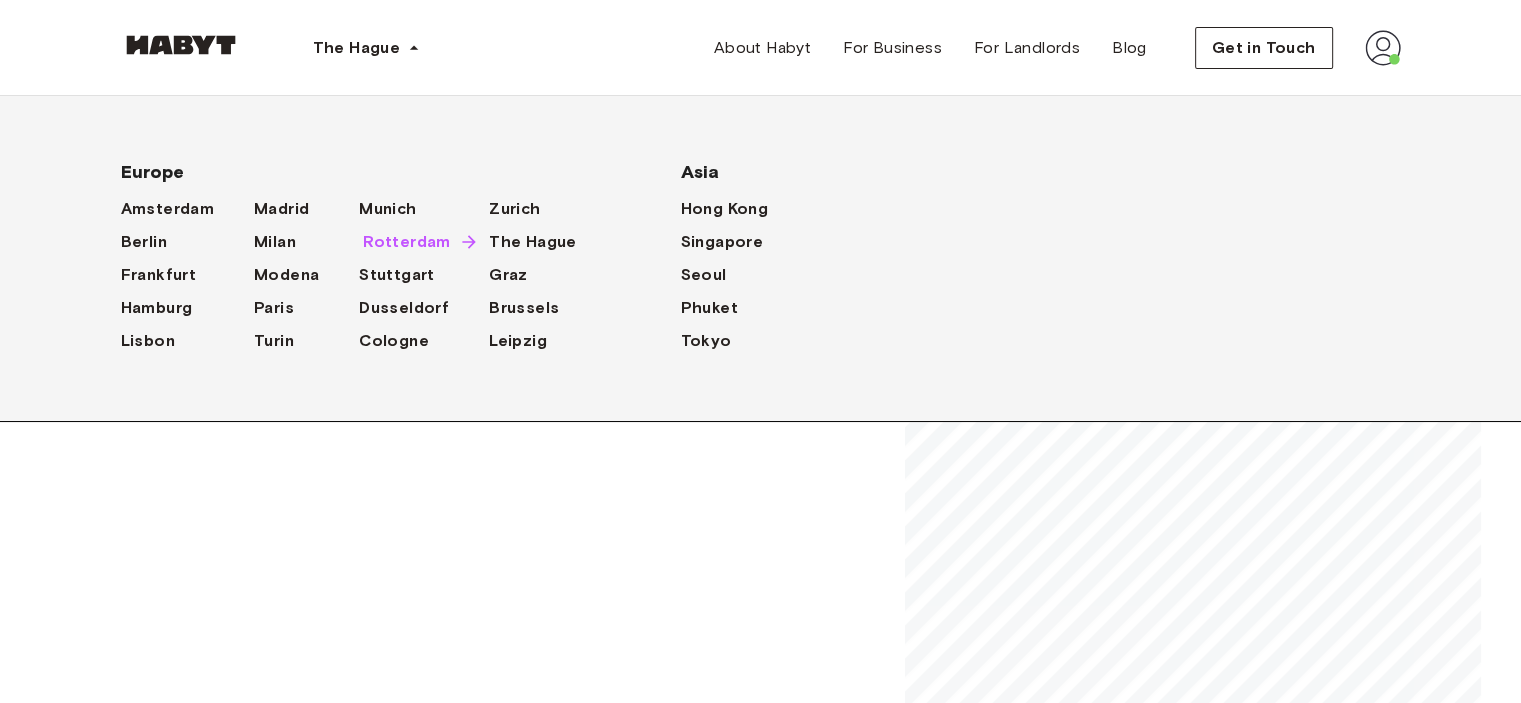 click on "Rotterdam" at bounding box center [407, 242] 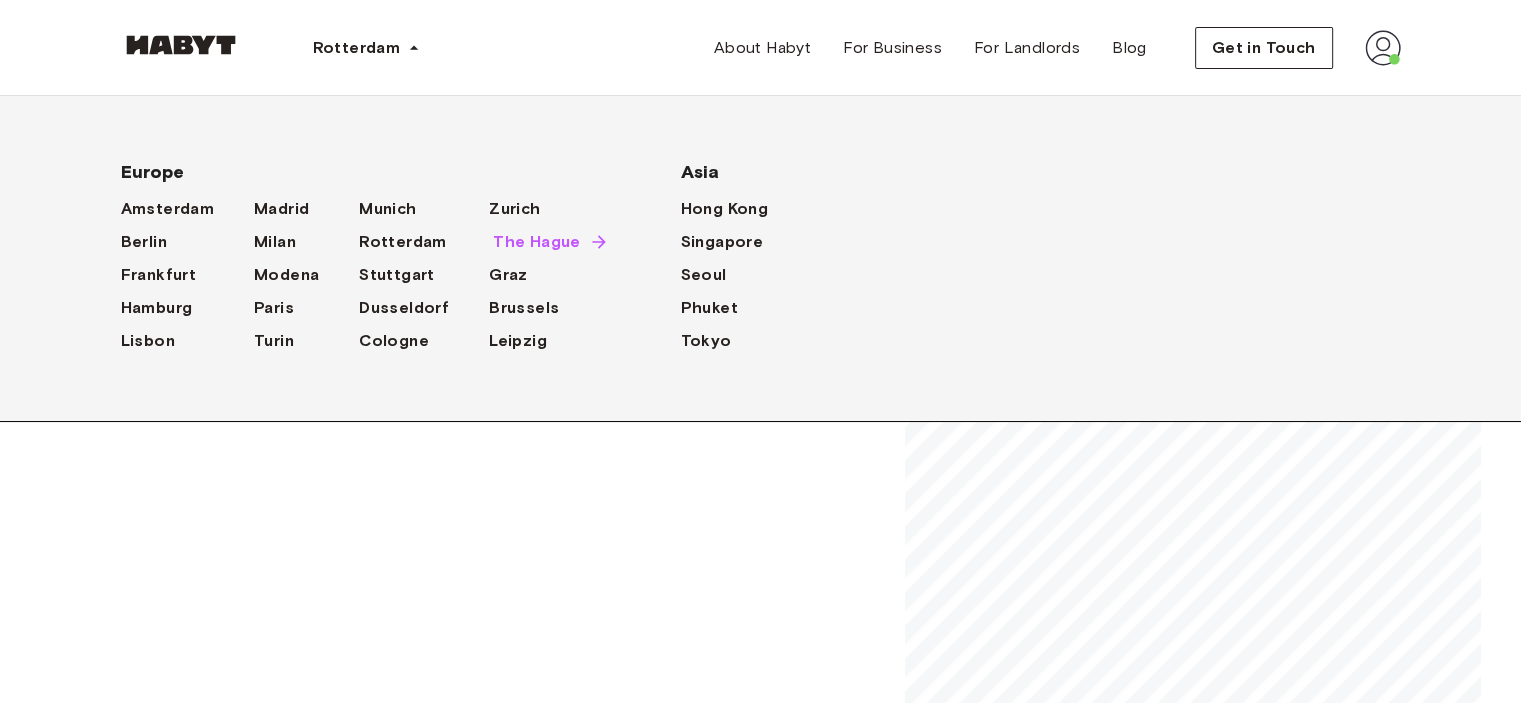 click on "The Hague" at bounding box center (537, 242) 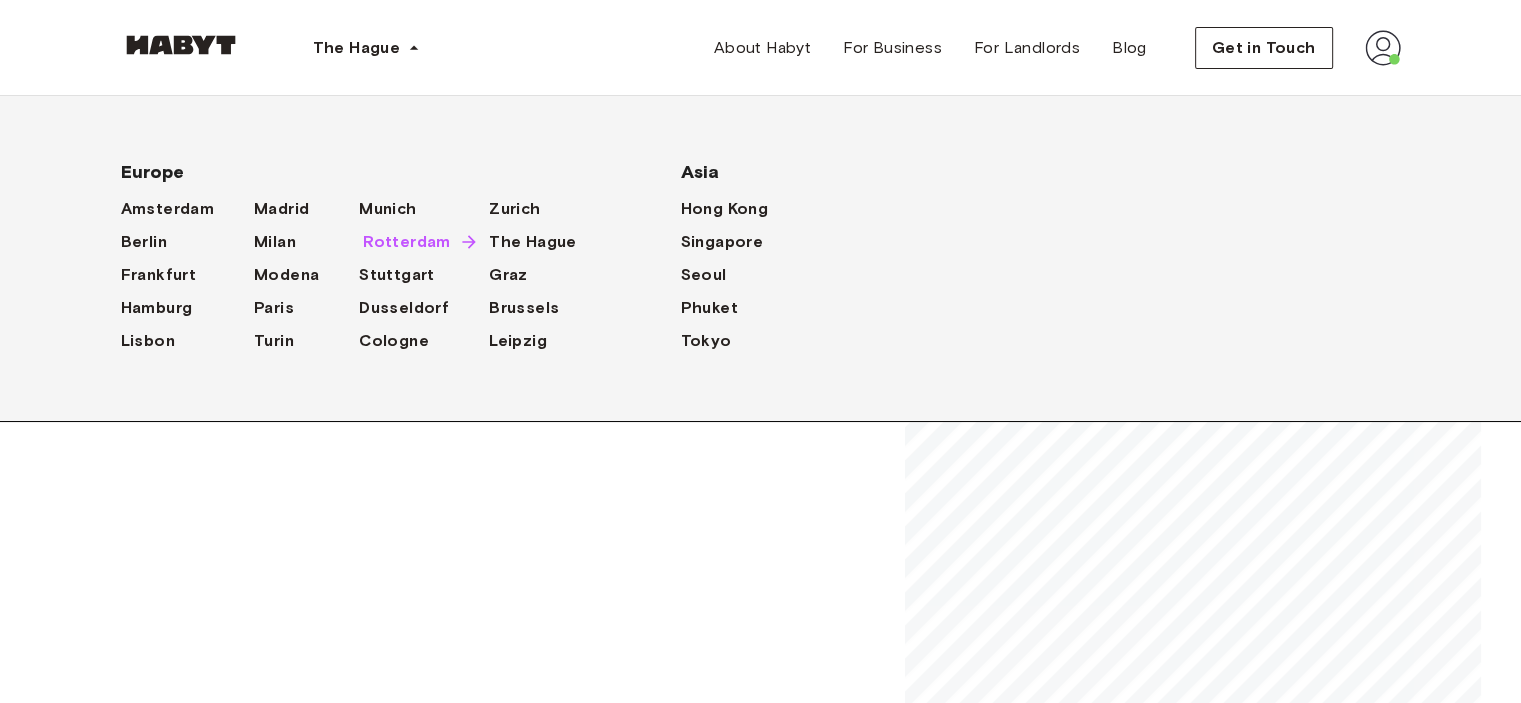 click on "Rotterdam" at bounding box center [407, 242] 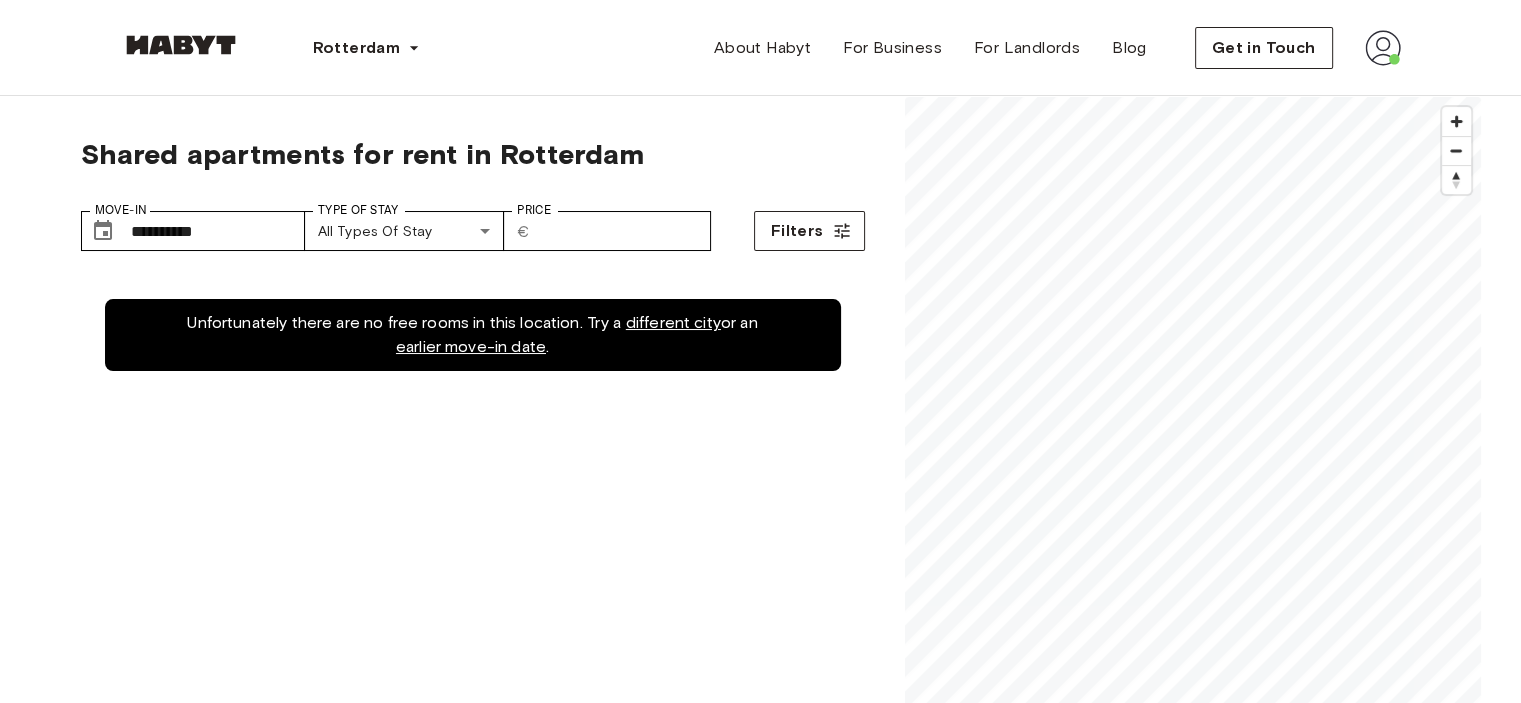 click on "Unfortunately there are no free rooms in this location. Try a   different city  or an   earlier move-in date ." at bounding box center [473, 626] 